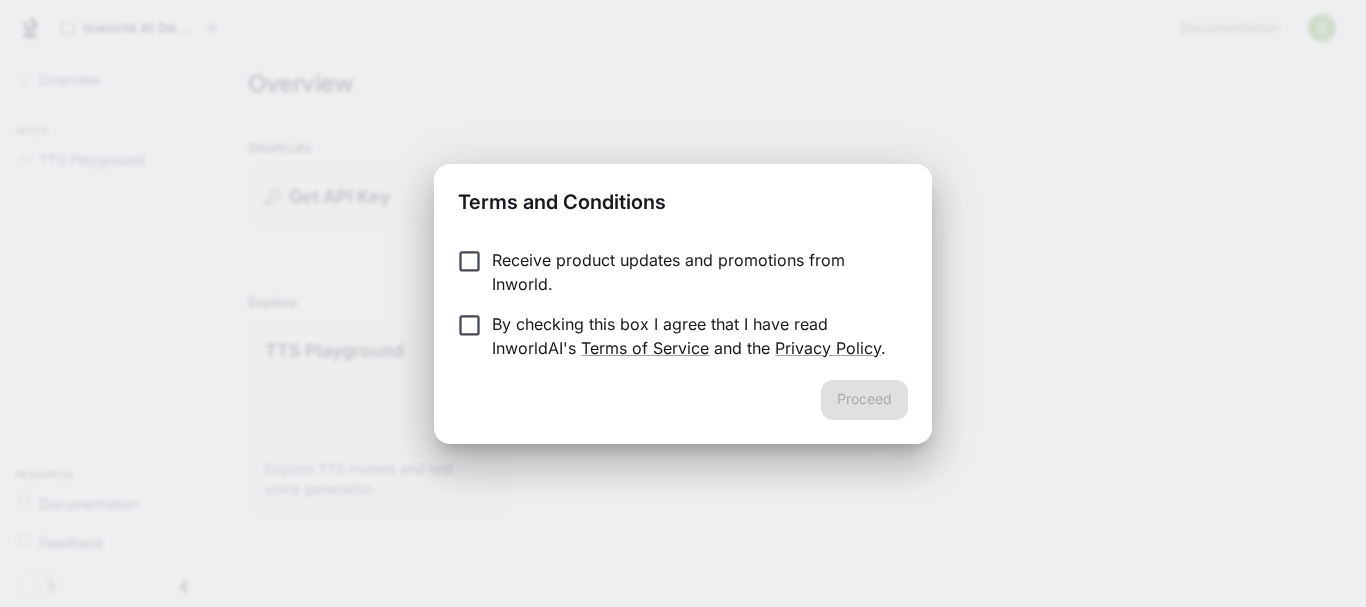 scroll, scrollTop: 0, scrollLeft: 0, axis: both 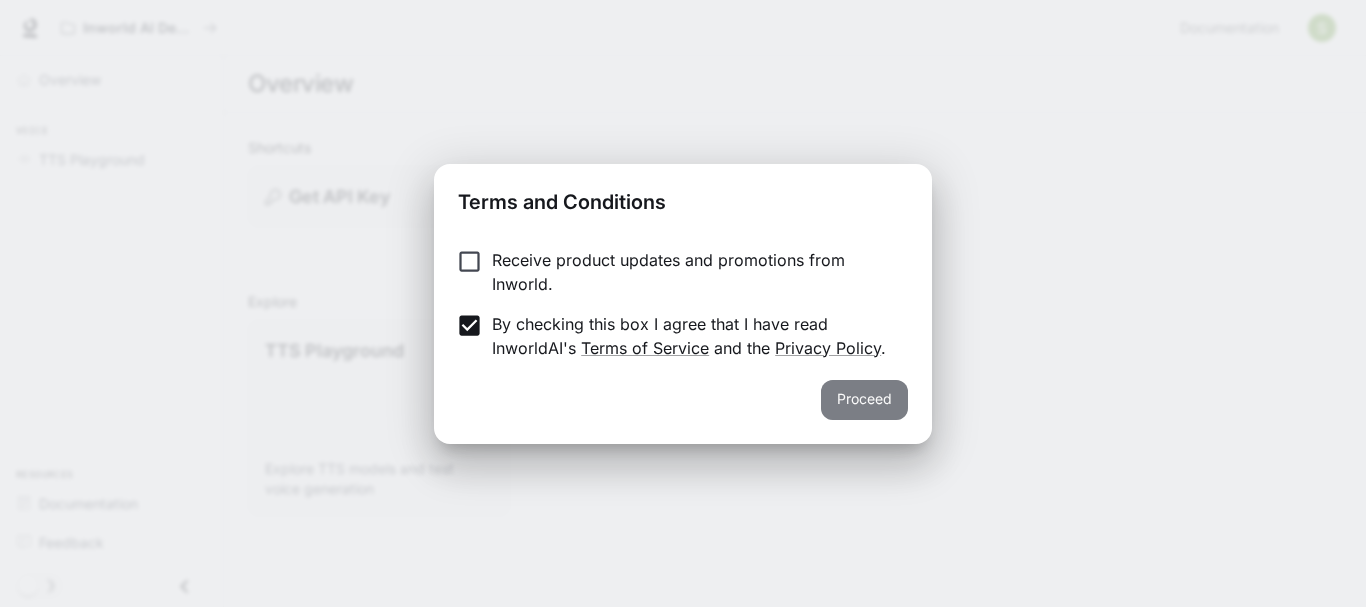 click on "Proceed" at bounding box center (864, 400) 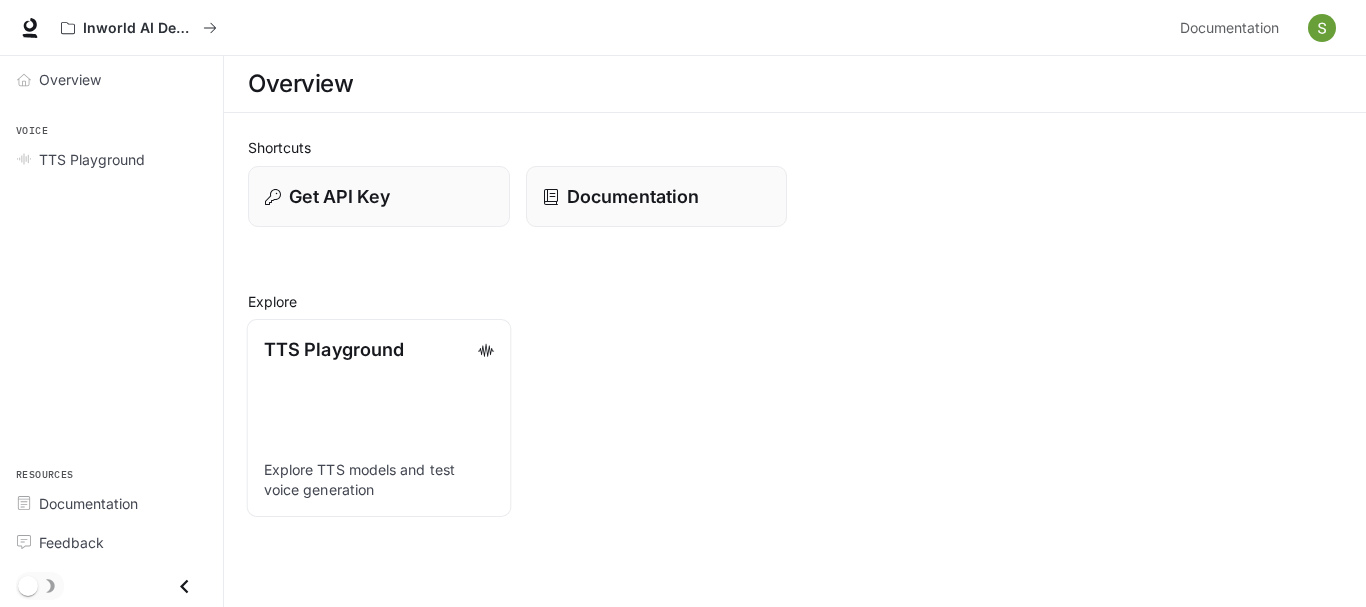 click on "TTS Playground Explore TTS models and test voice generation" at bounding box center (379, 418) 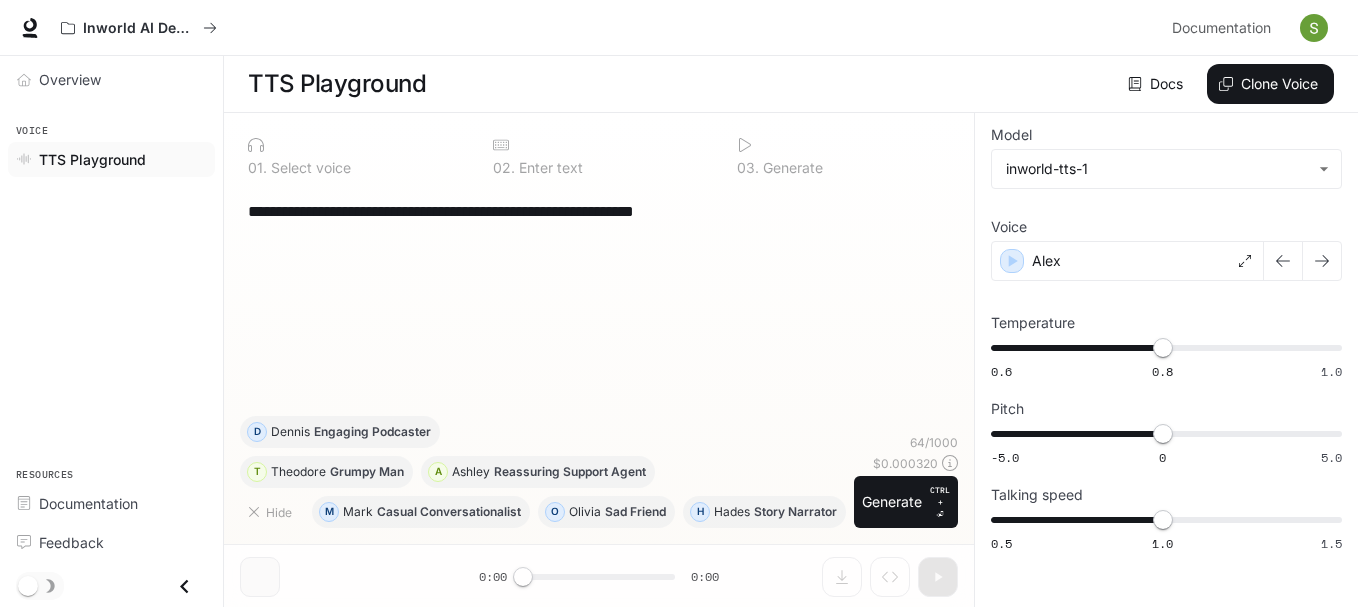 scroll, scrollTop: 1, scrollLeft: 0, axis: vertical 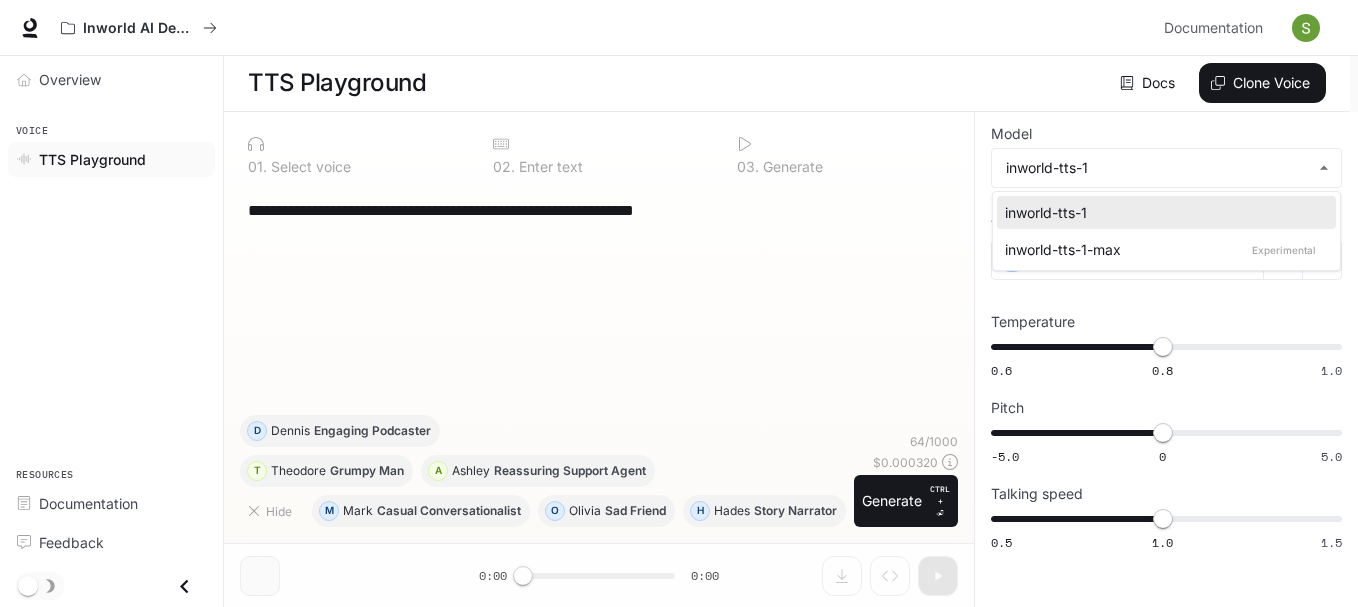 click on "**********" at bounding box center [679, 303] 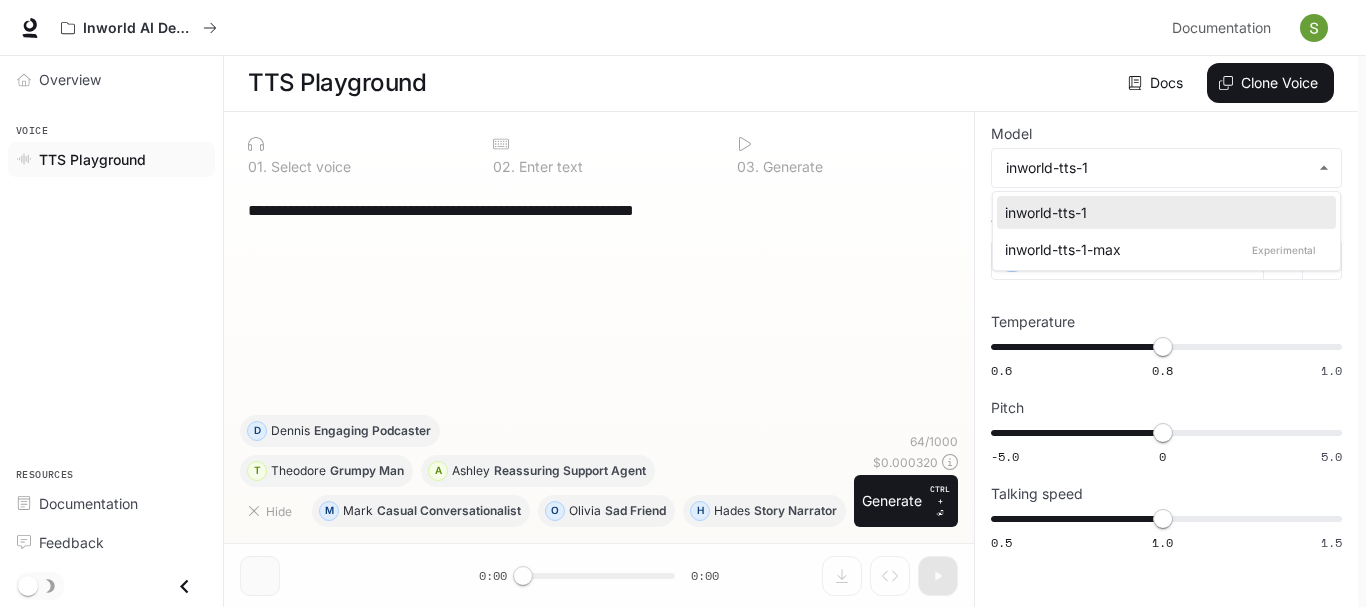 click at bounding box center [683, 303] 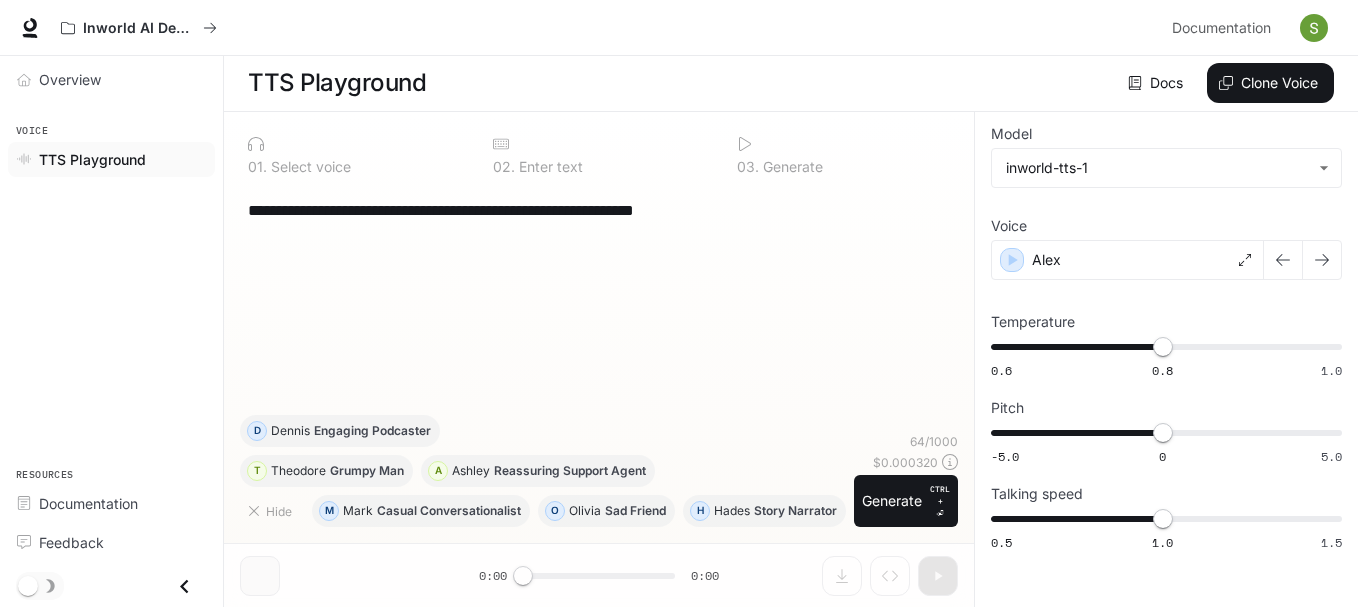 click on "**********" at bounding box center [599, 210] 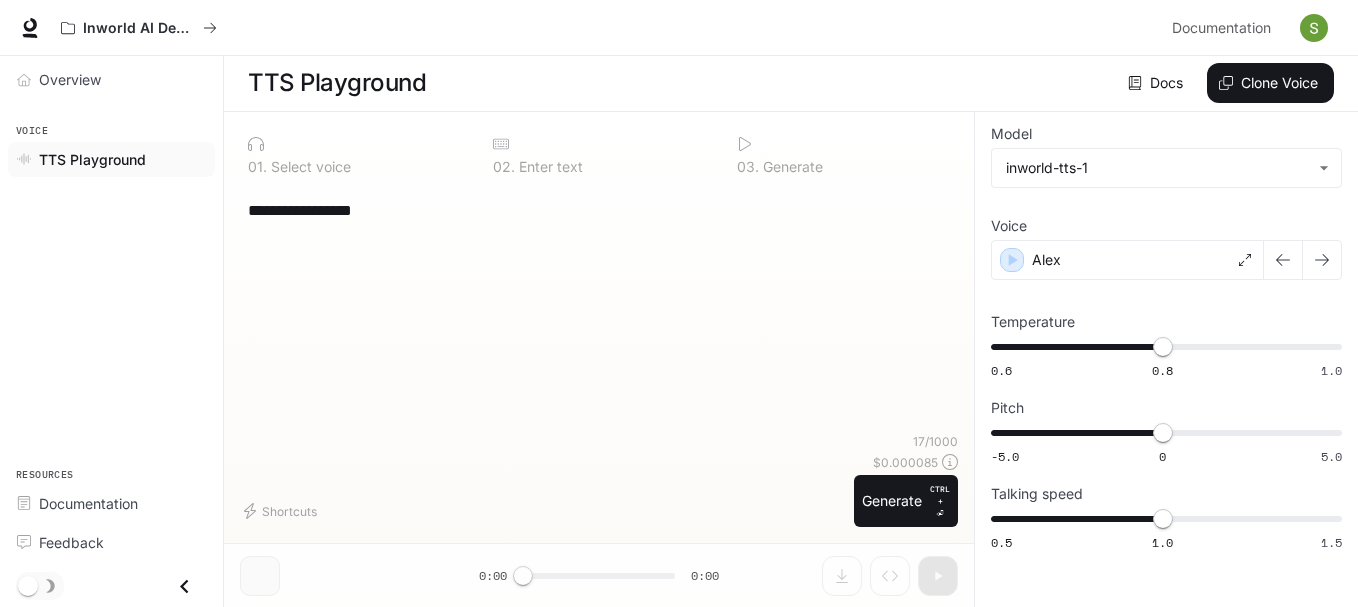 type on "**********" 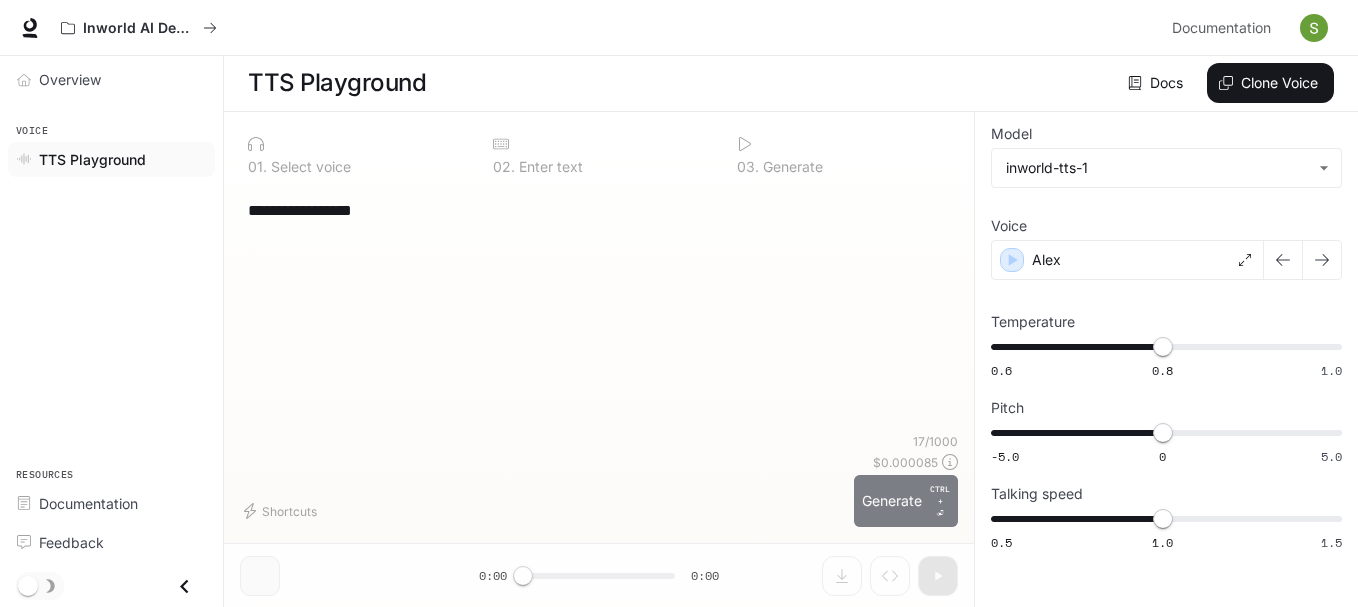 click on "Generate CTRL +  ⏎" at bounding box center [906, 501] 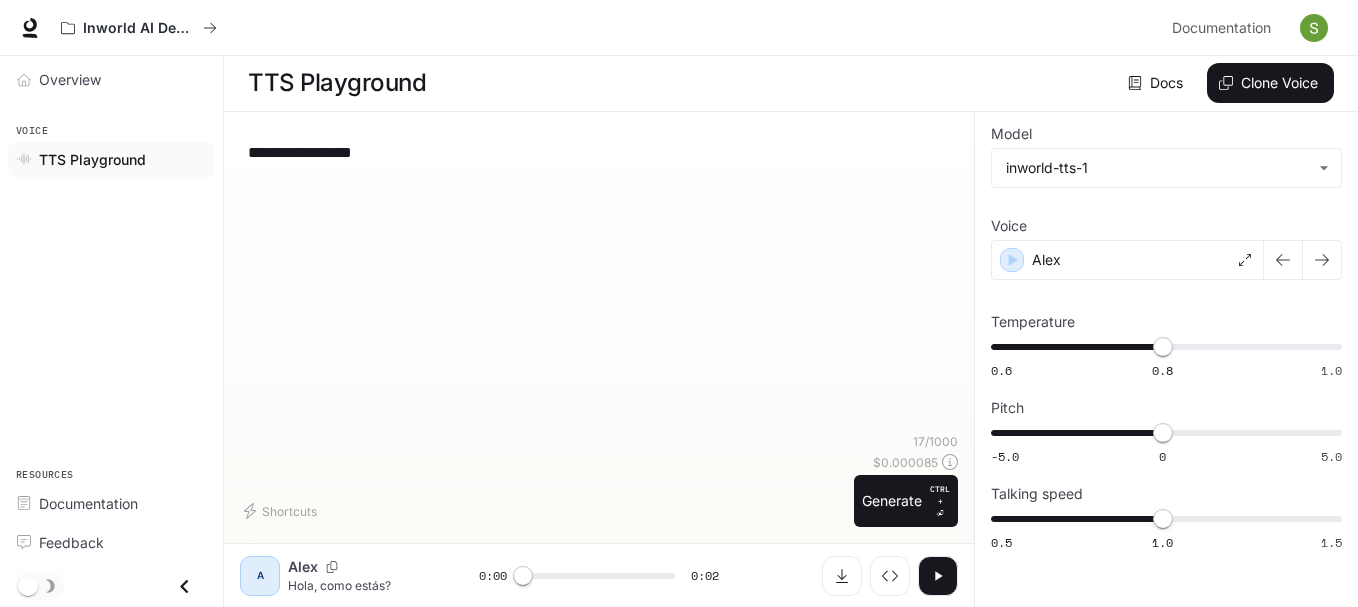 click on "A" at bounding box center (260, 576) 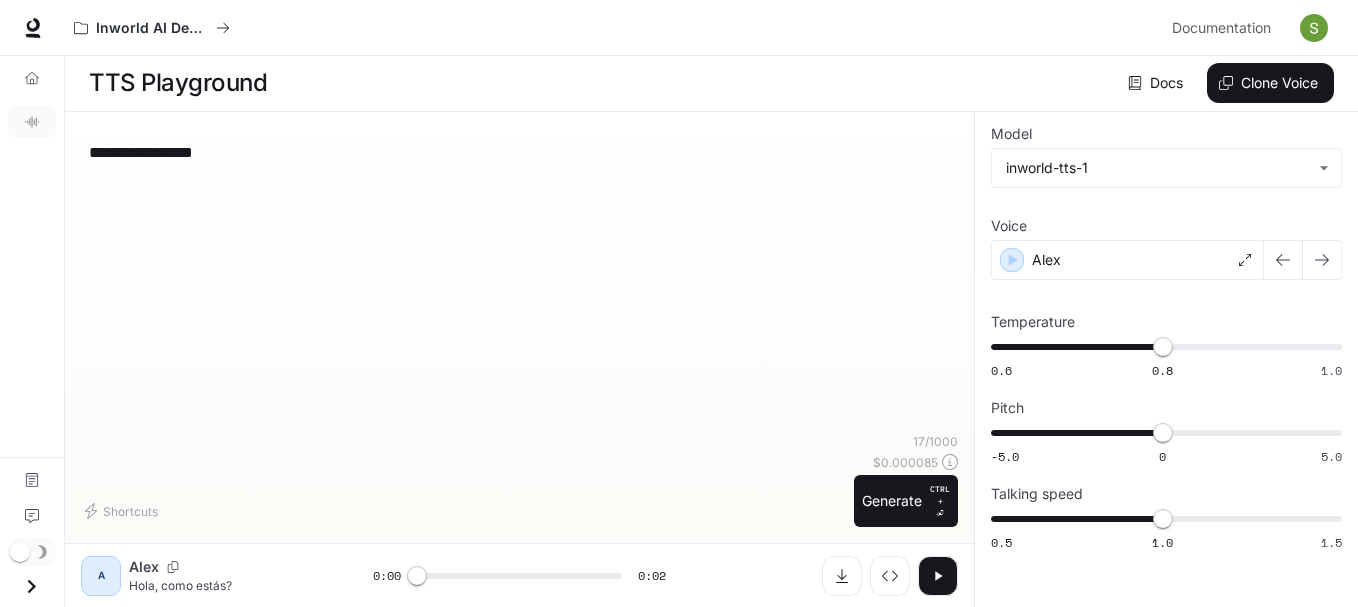 click at bounding box center (31, 586) 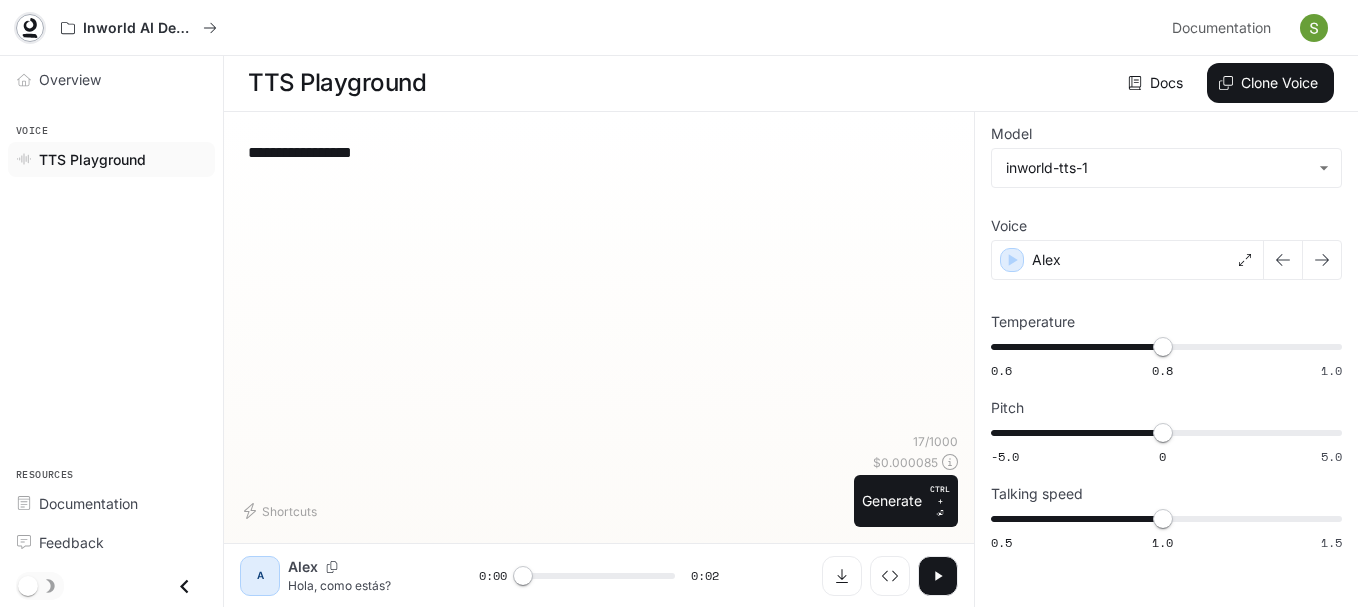 click at bounding box center (30, 25) 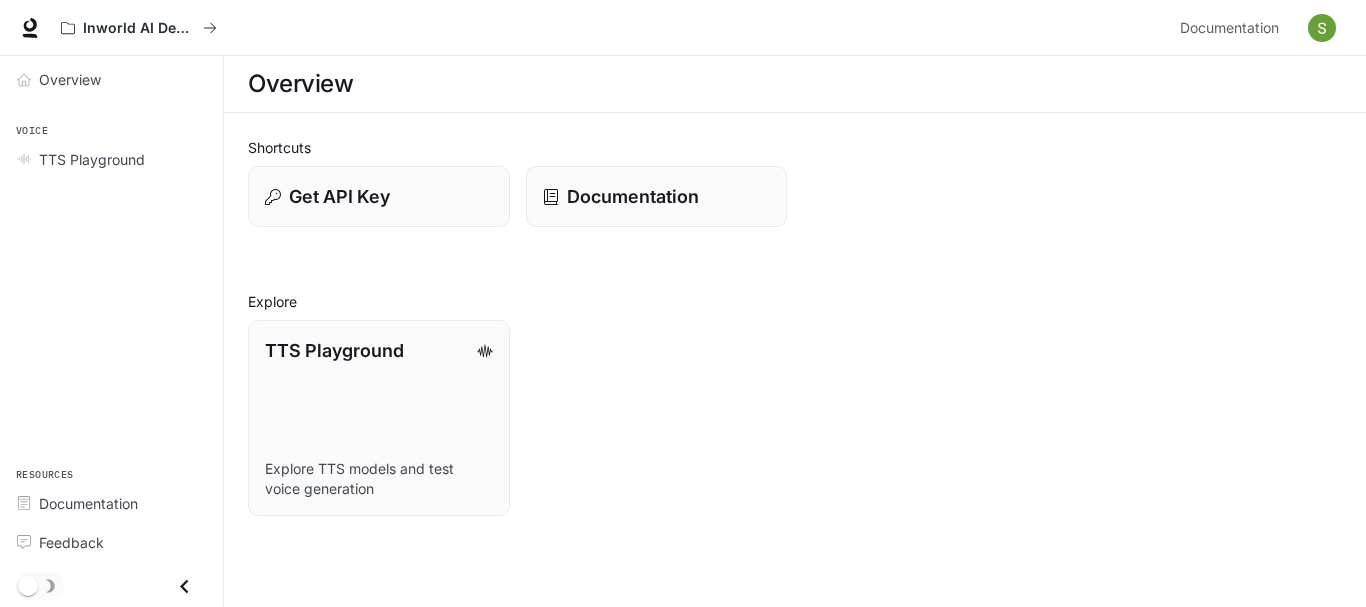 scroll, scrollTop: 0, scrollLeft: 0, axis: both 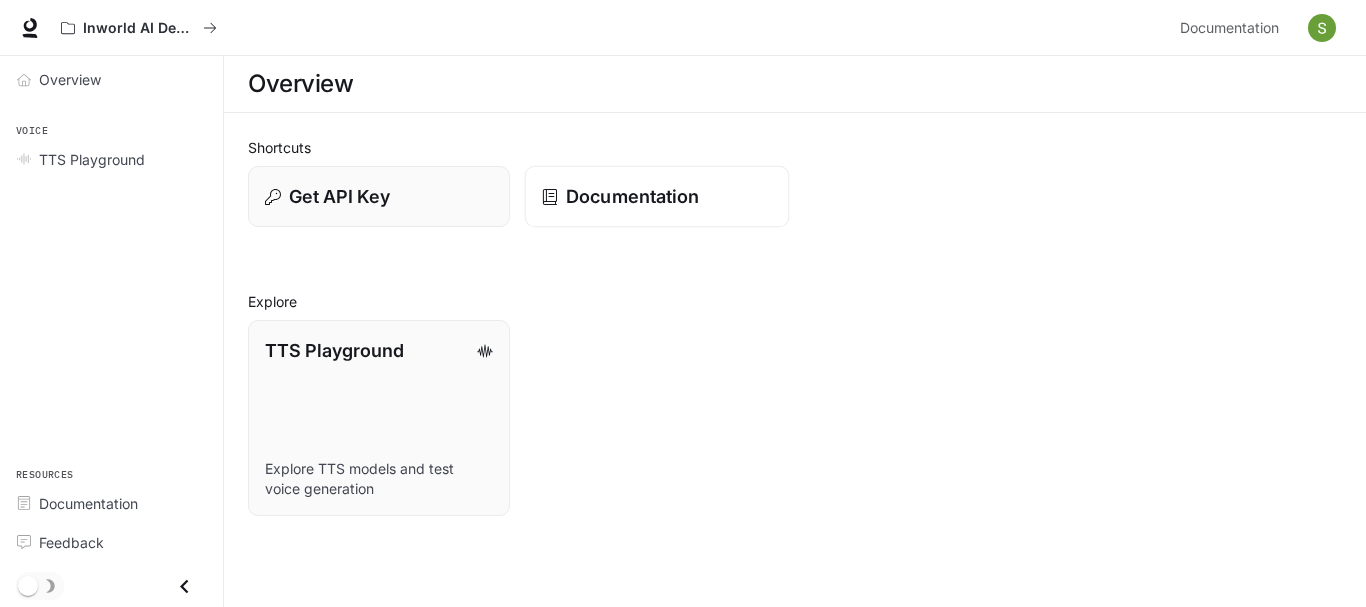 click on "Documentation" at bounding box center (632, 196) 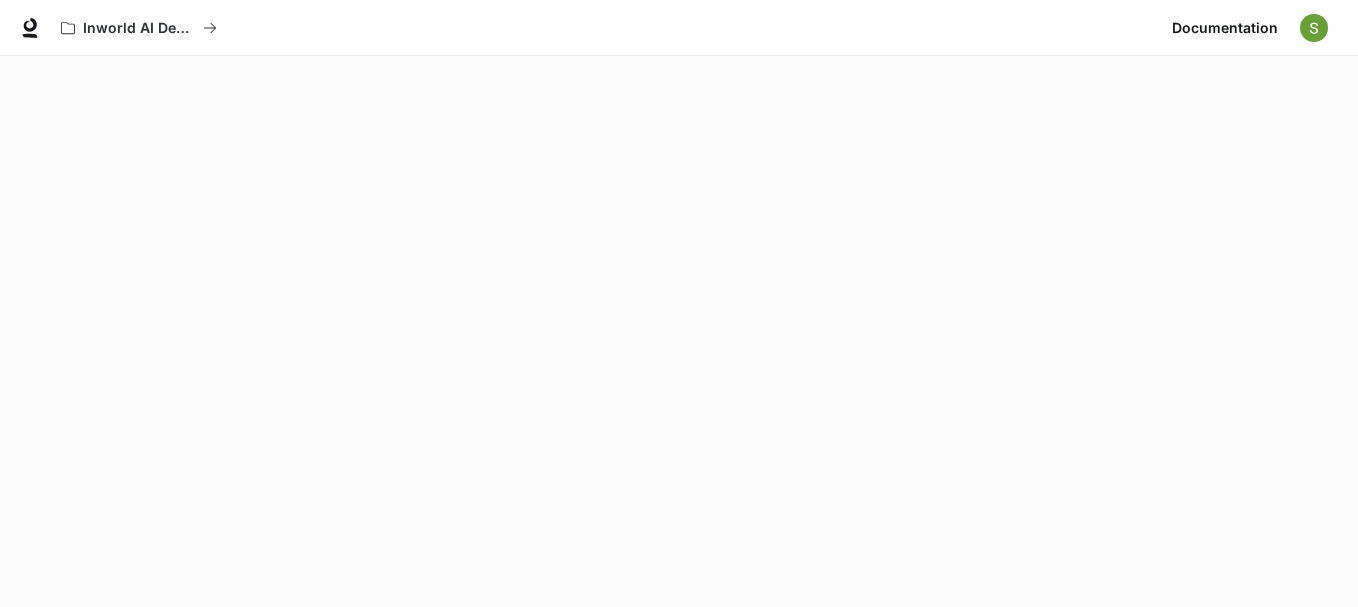 scroll, scrollTop: 56, scrollLeft: 0, axis: vertical 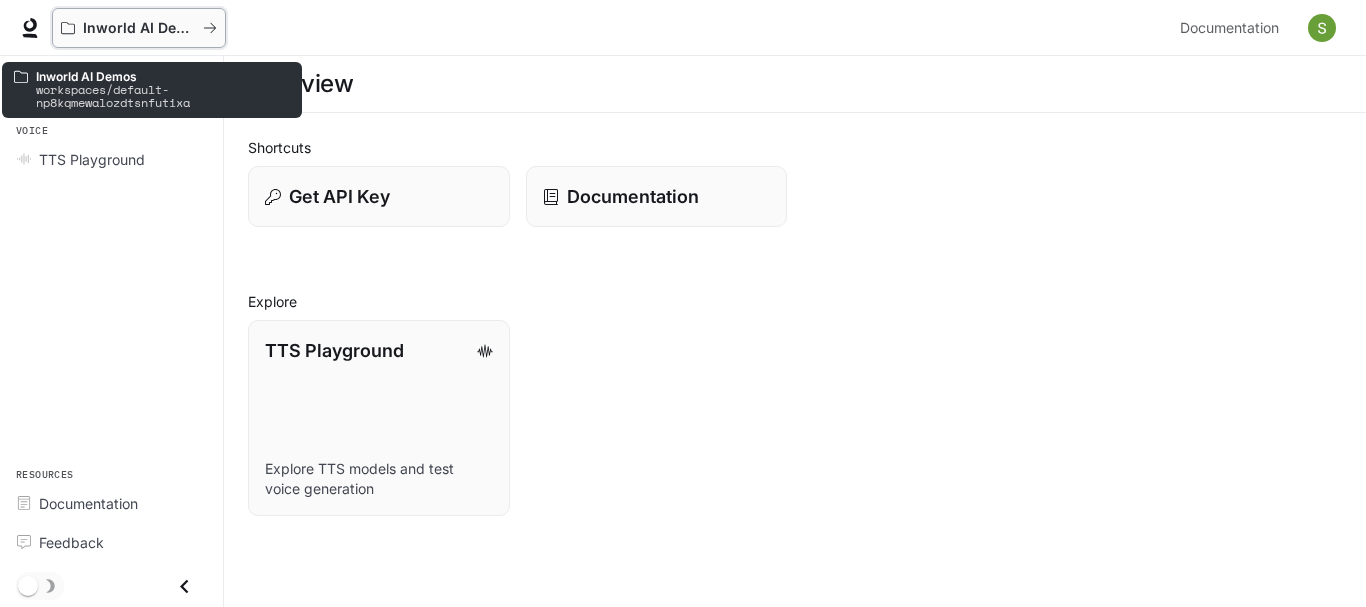 click at bounding box center (210, 28) 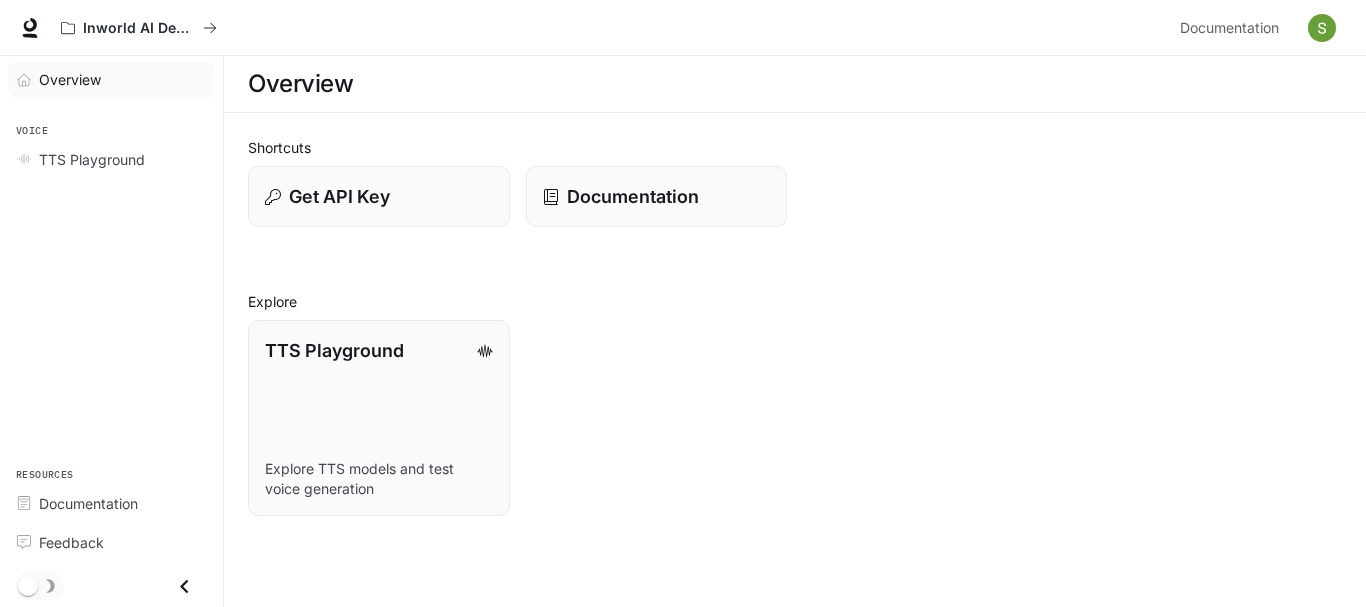 click on "Overview" at bounding box center (111, 79) 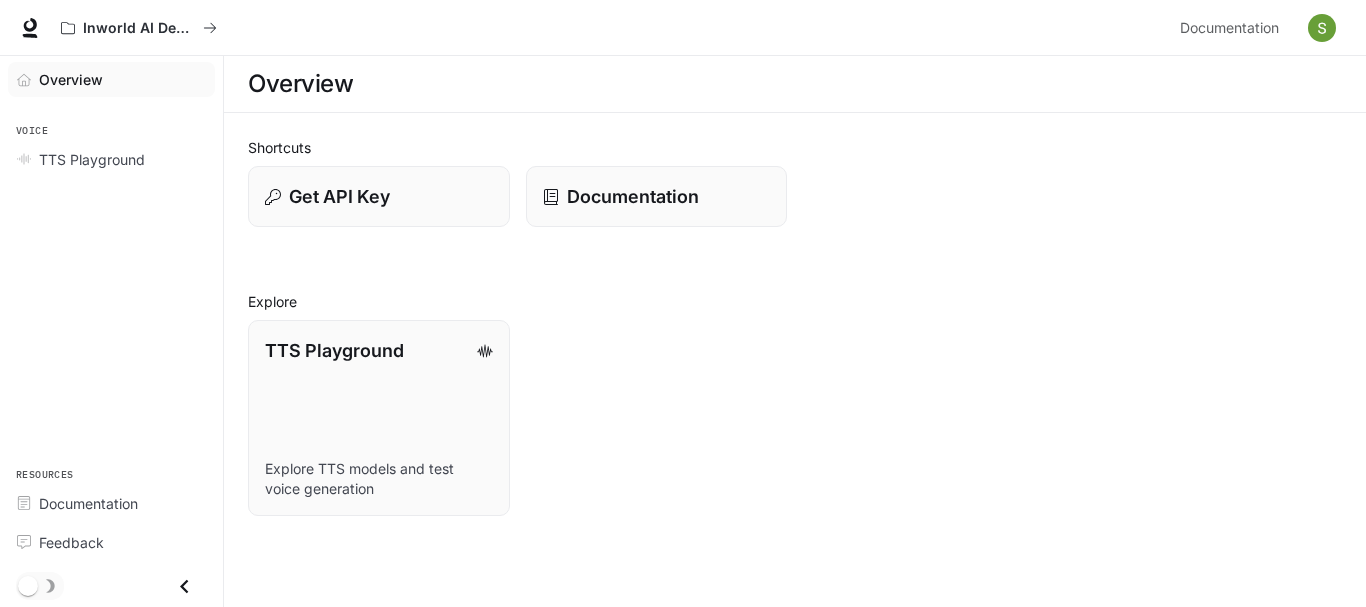 click on "Overview" at bounding box center [71, 79] 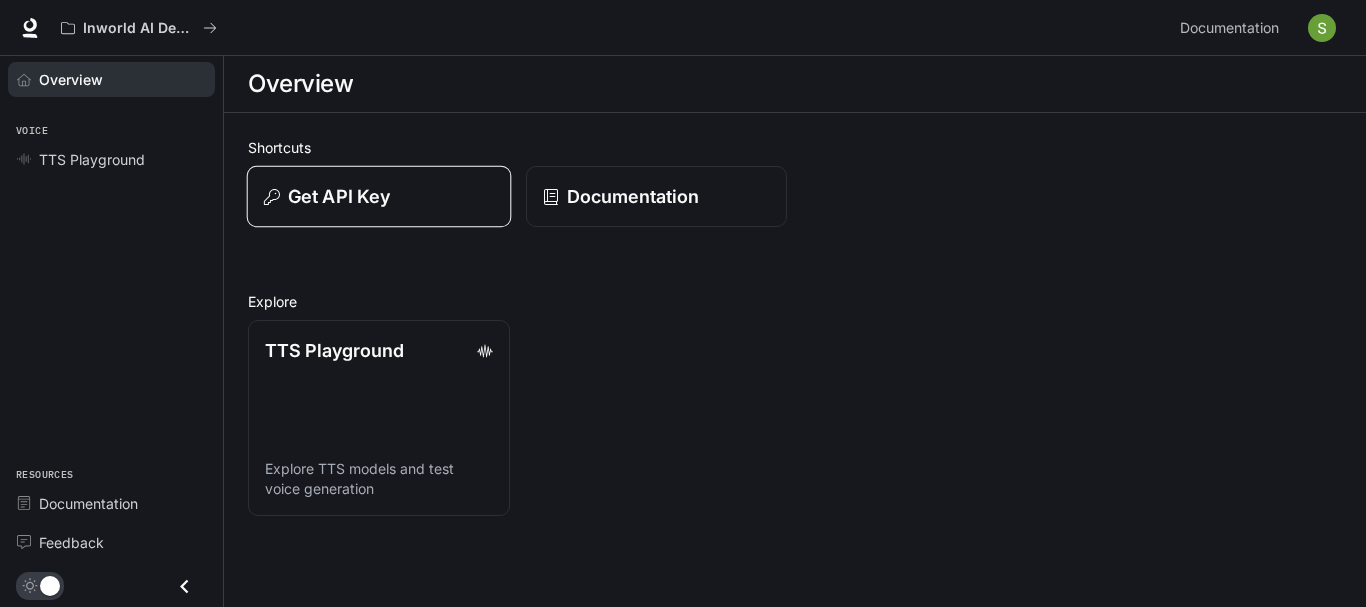 click on "Get API Key" at bounding box center (379, 196) 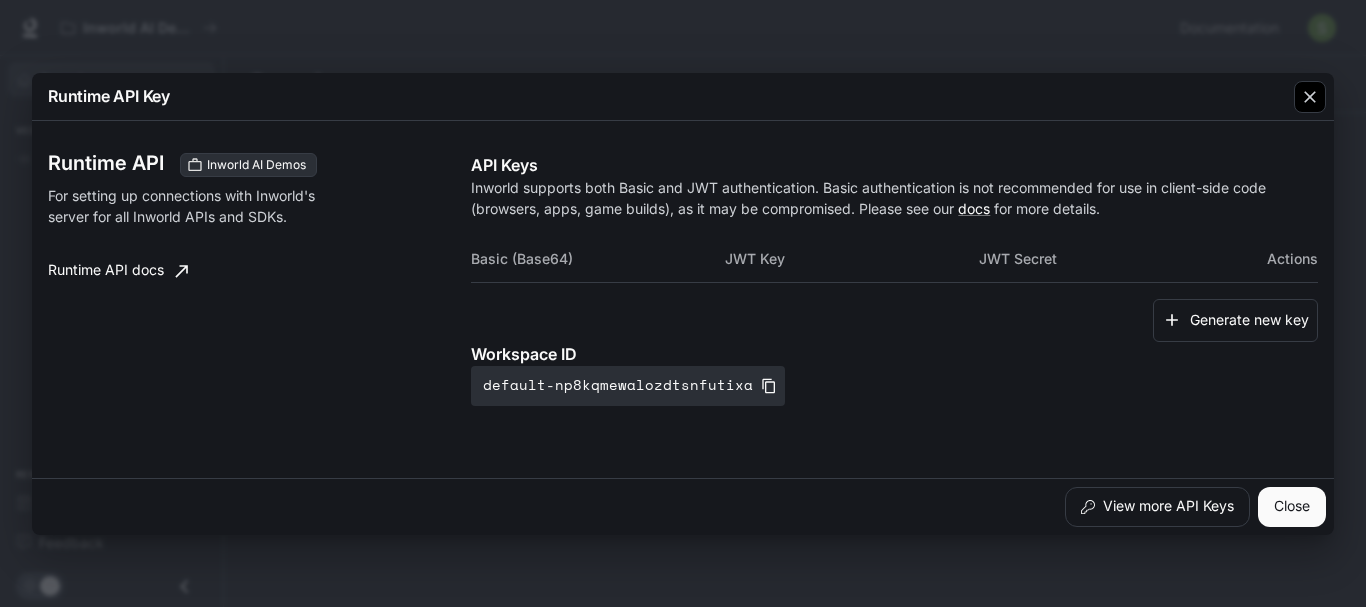 click at bounding box center [1310, 97] 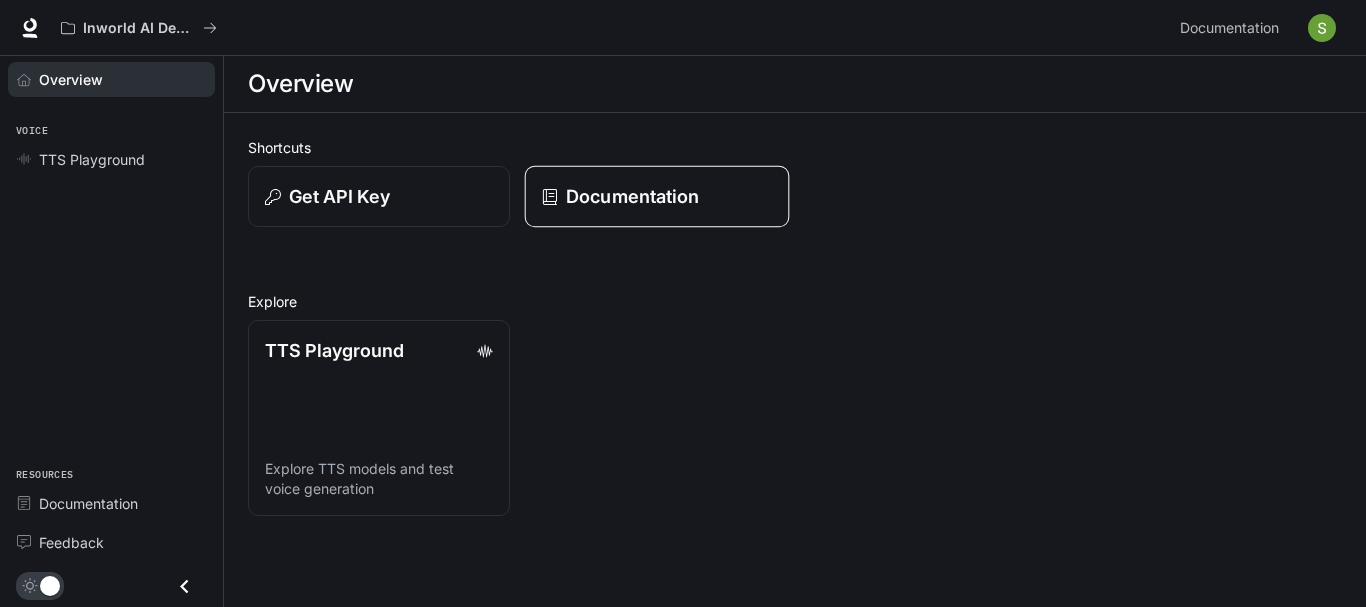 click on "Documentation" at bounding box center (632, 196) 